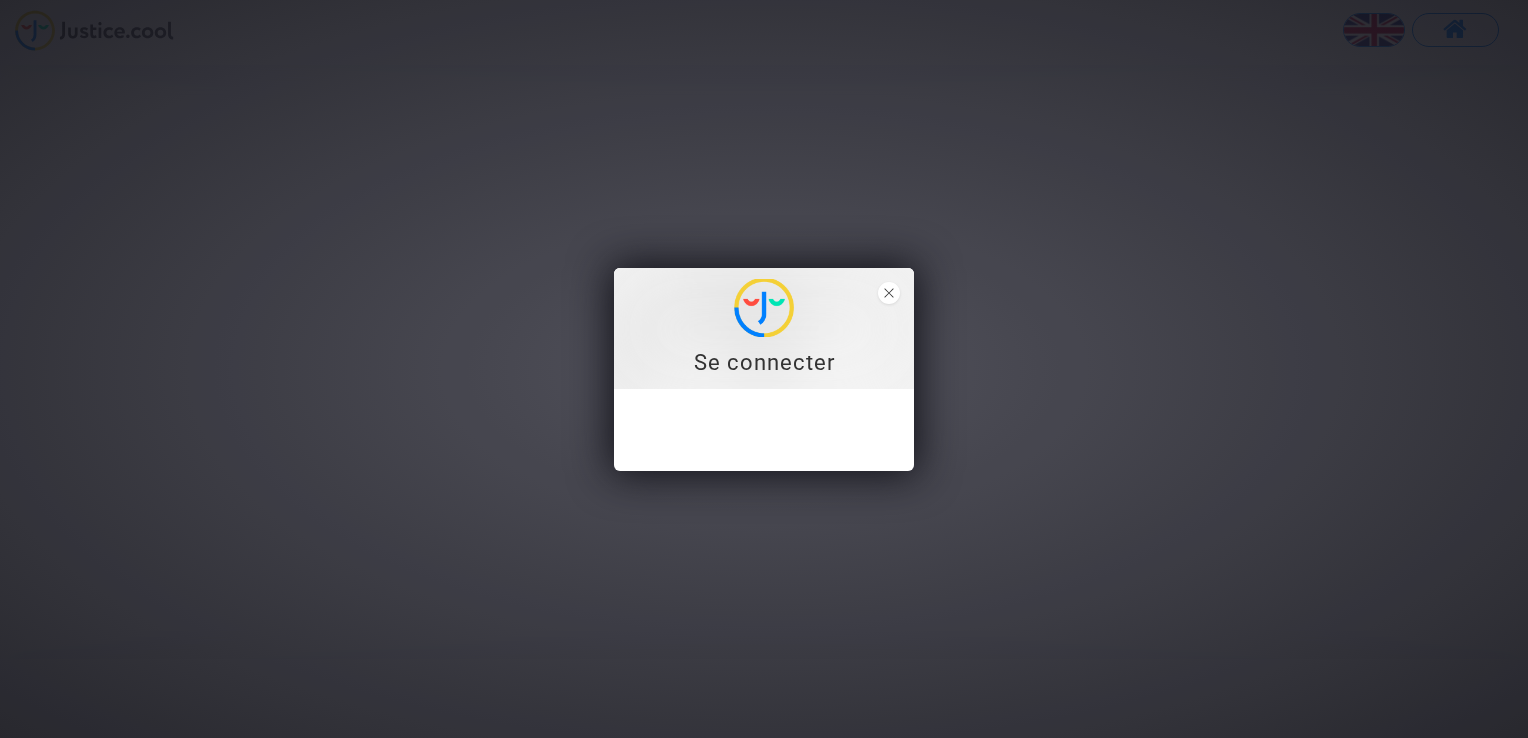 scroll, scrollTop: 0, scrollLeft: 0, axis: both 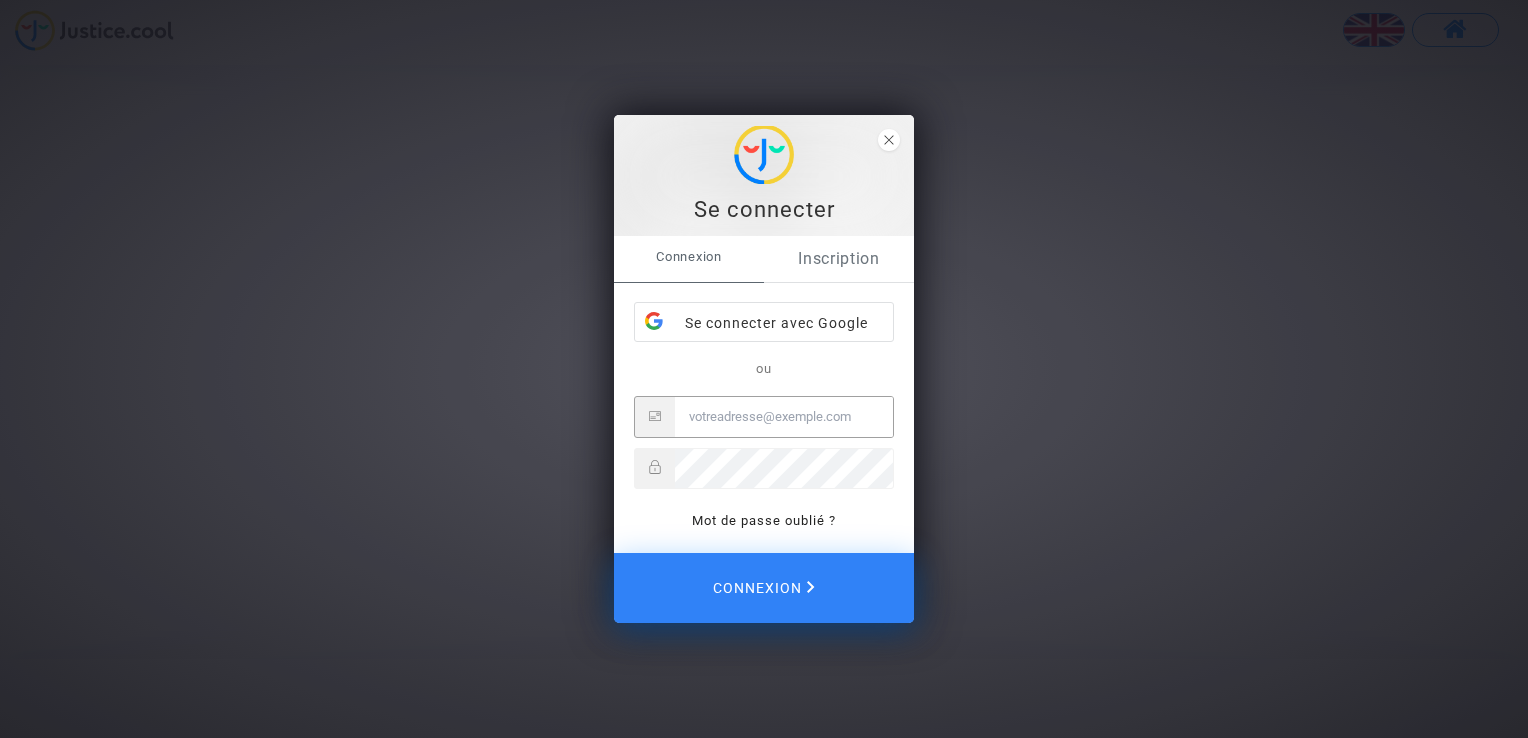 click on "Inscription" at bounding box center [839, 259] 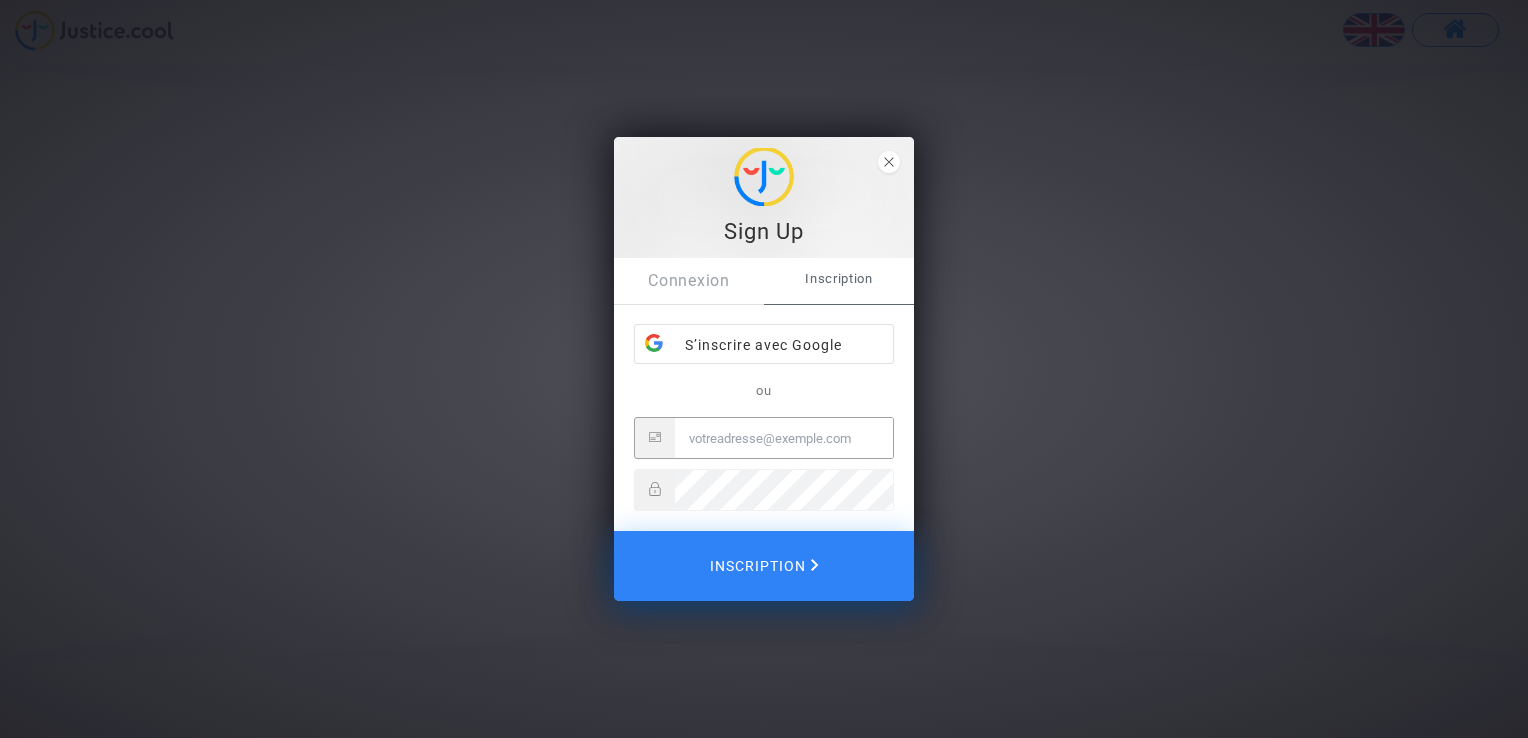 click at bounding box center (784, 438) 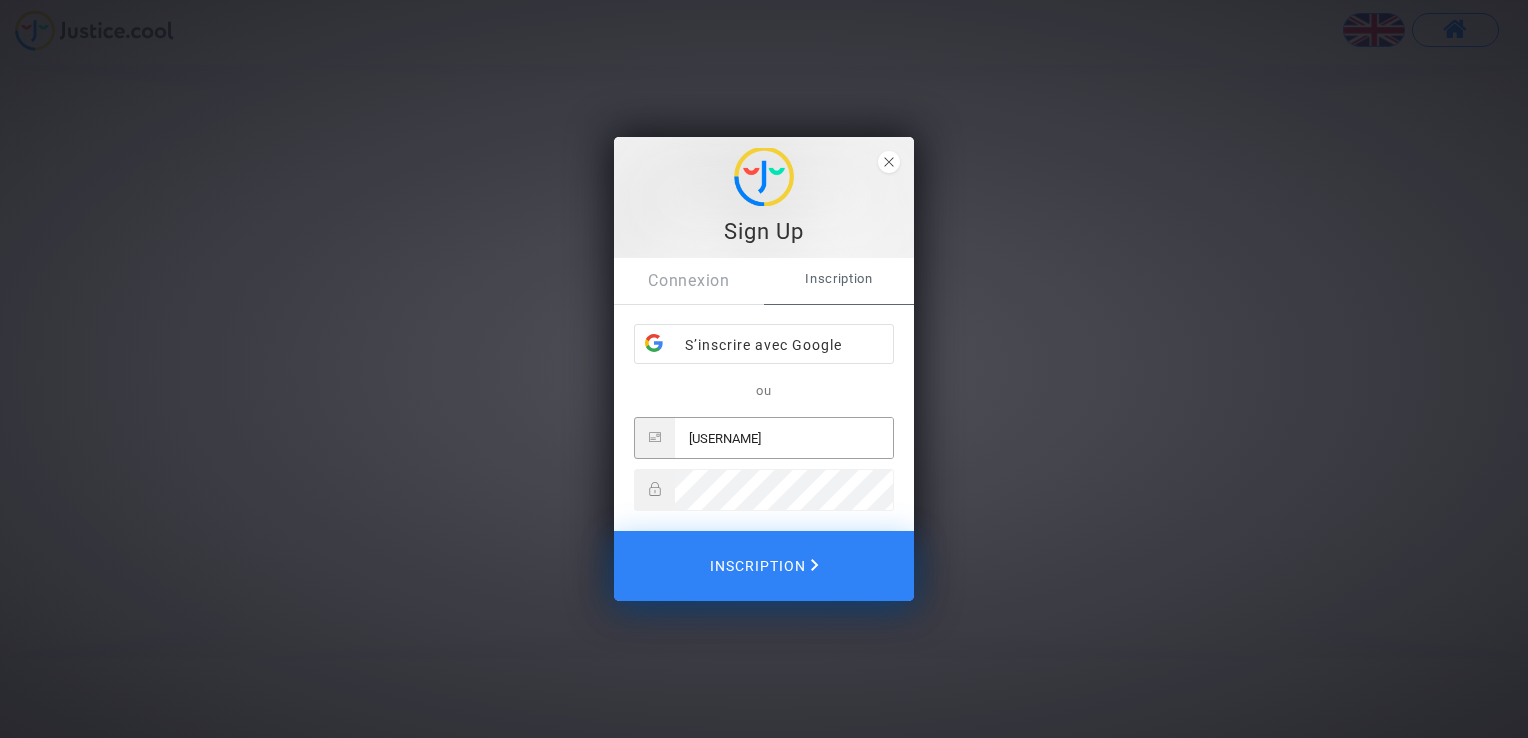 type on "aurelieklaas@" 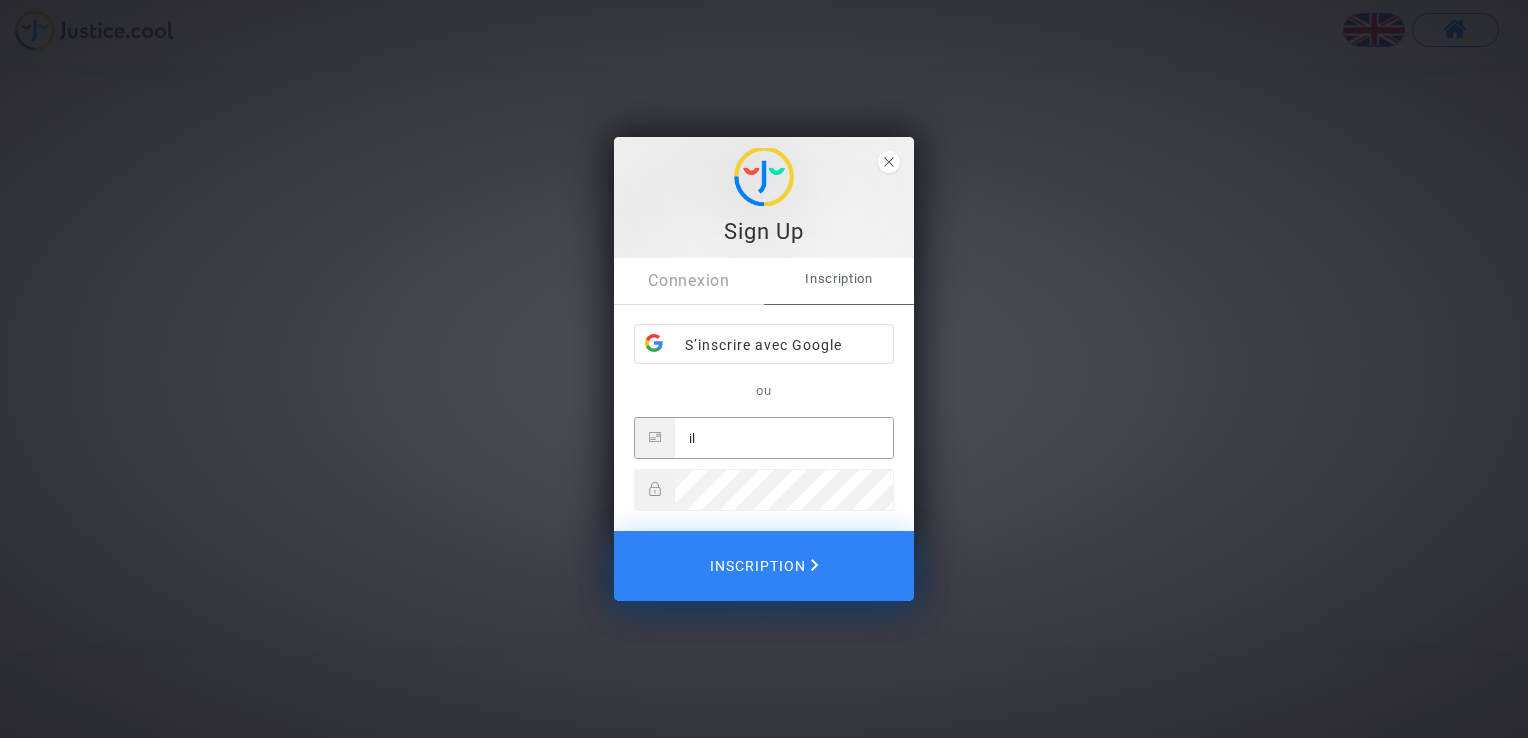 type on "i" 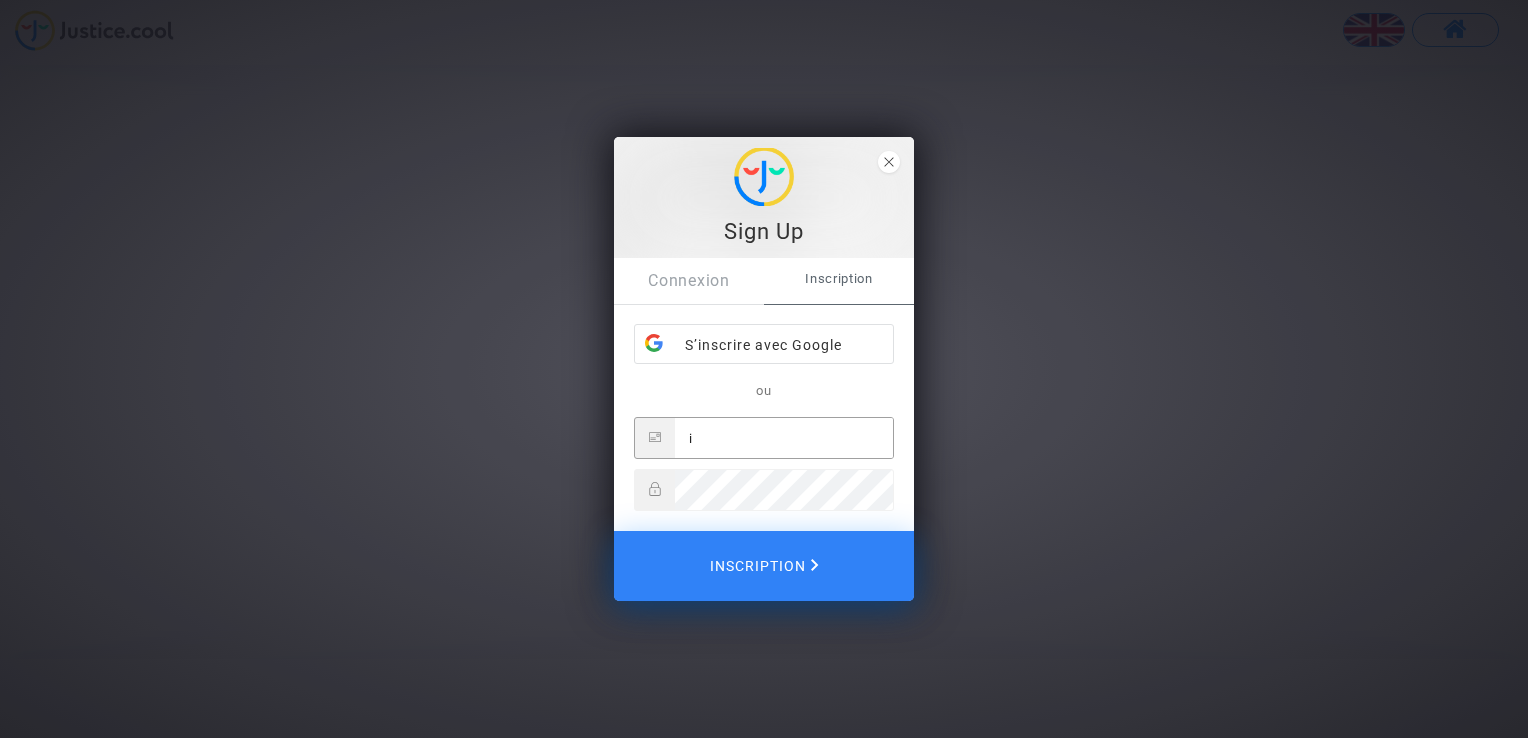 type 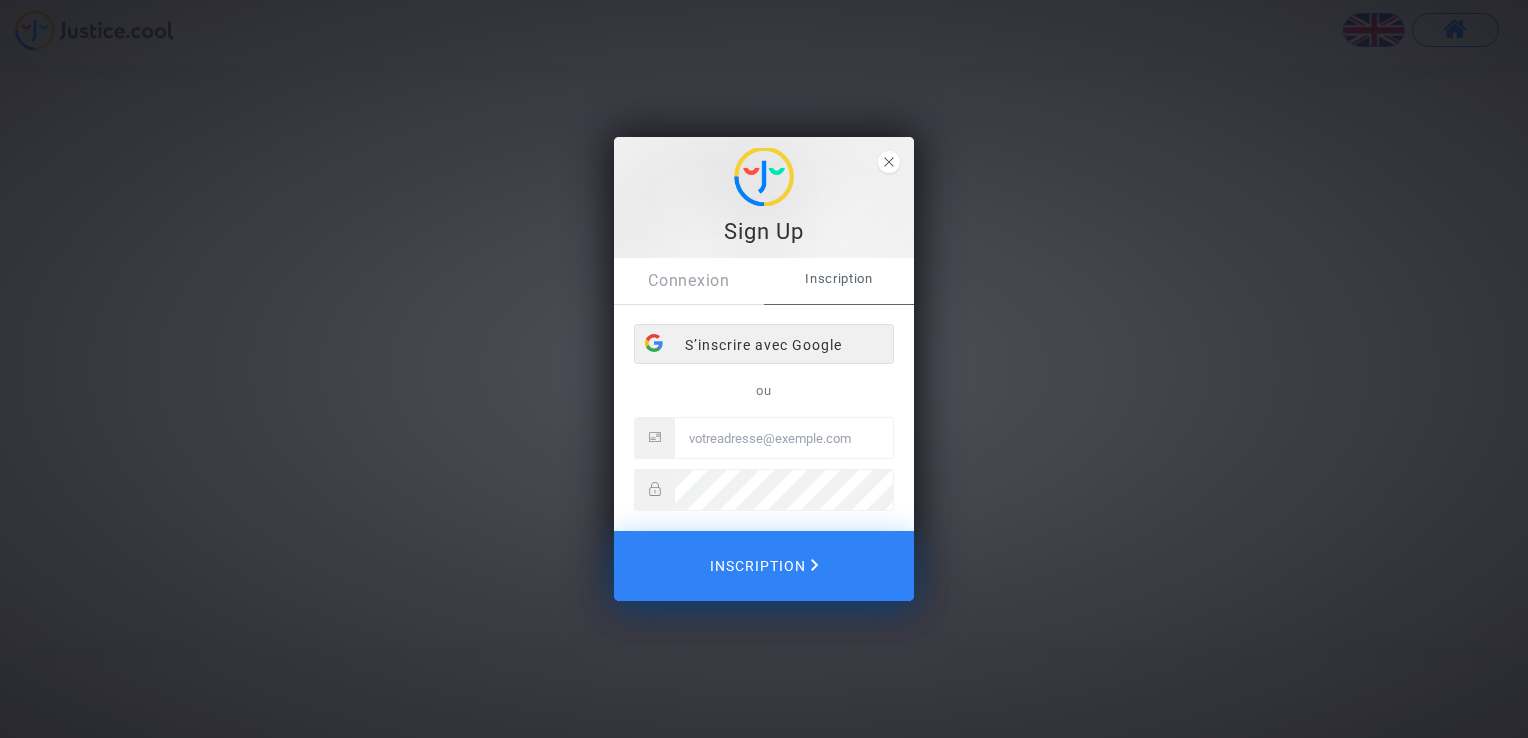 click on "S’inscrire avec Google" at bounding box center [764, 345] 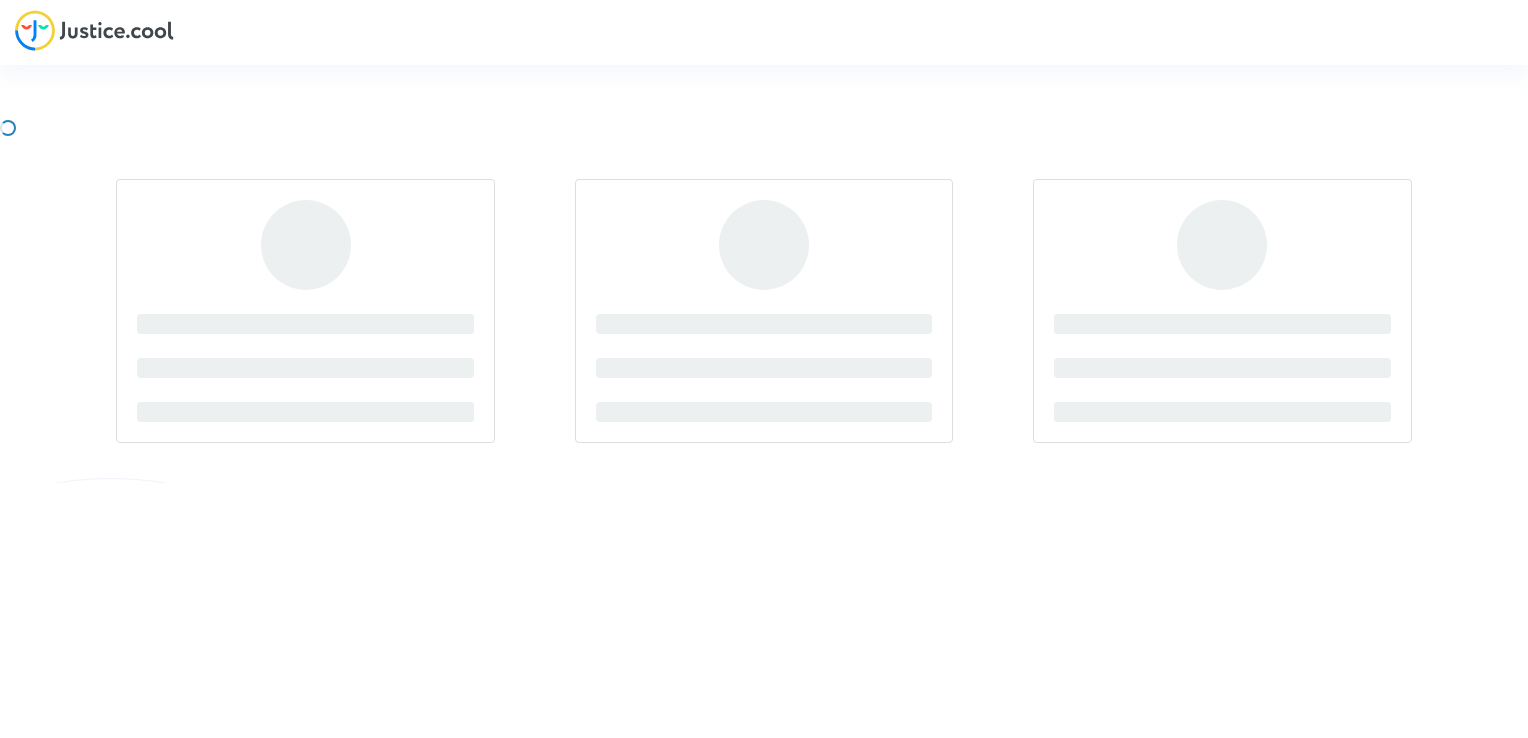 scroll, scrollTop: 0, scrollLeft: 0, axis: both 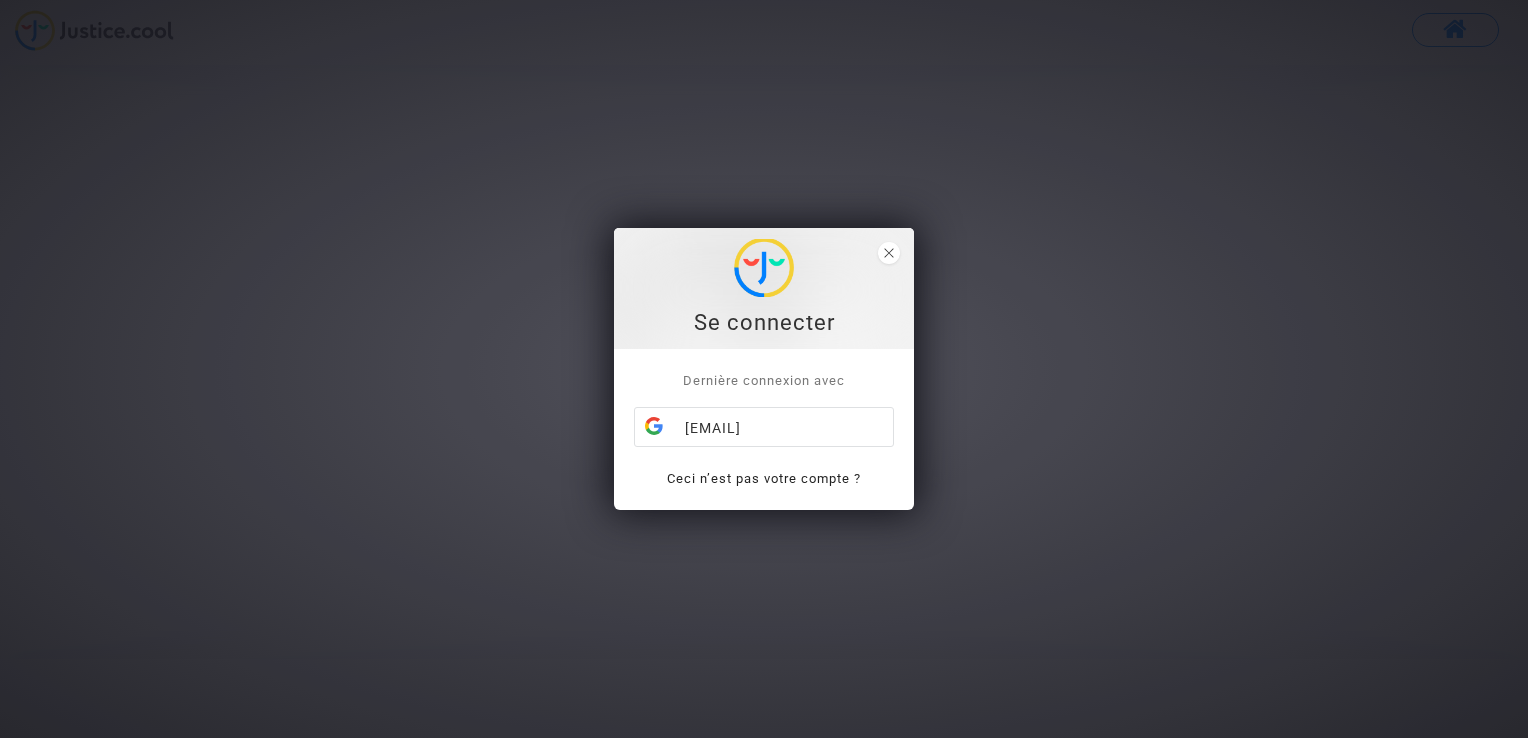 click on "Dernière connexion avec aurelieklaas@gmail.com Ceci n’est pas votre compte ?" at bounding box center [764, 430] 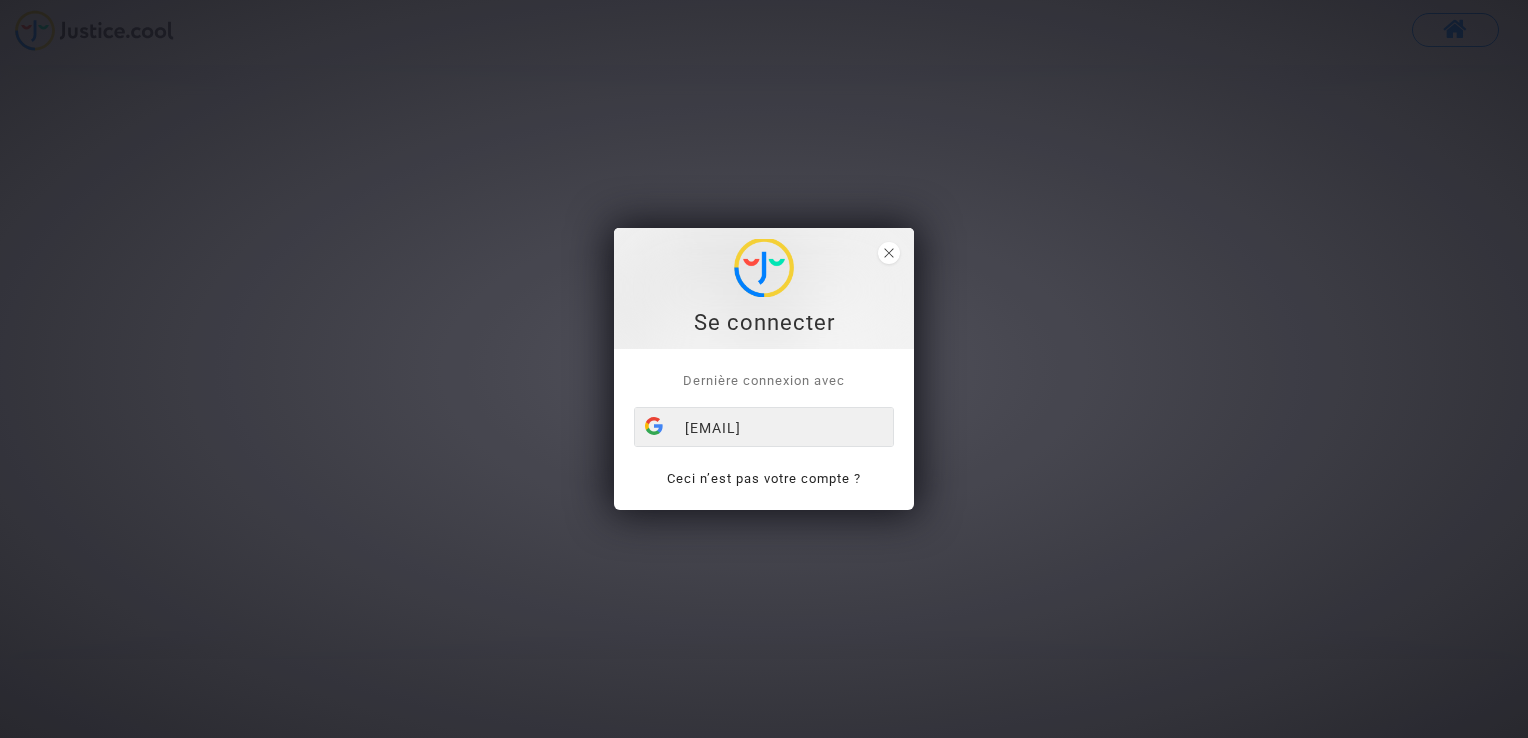 click on "[EMAIL]" at bounding box center [764, 428] 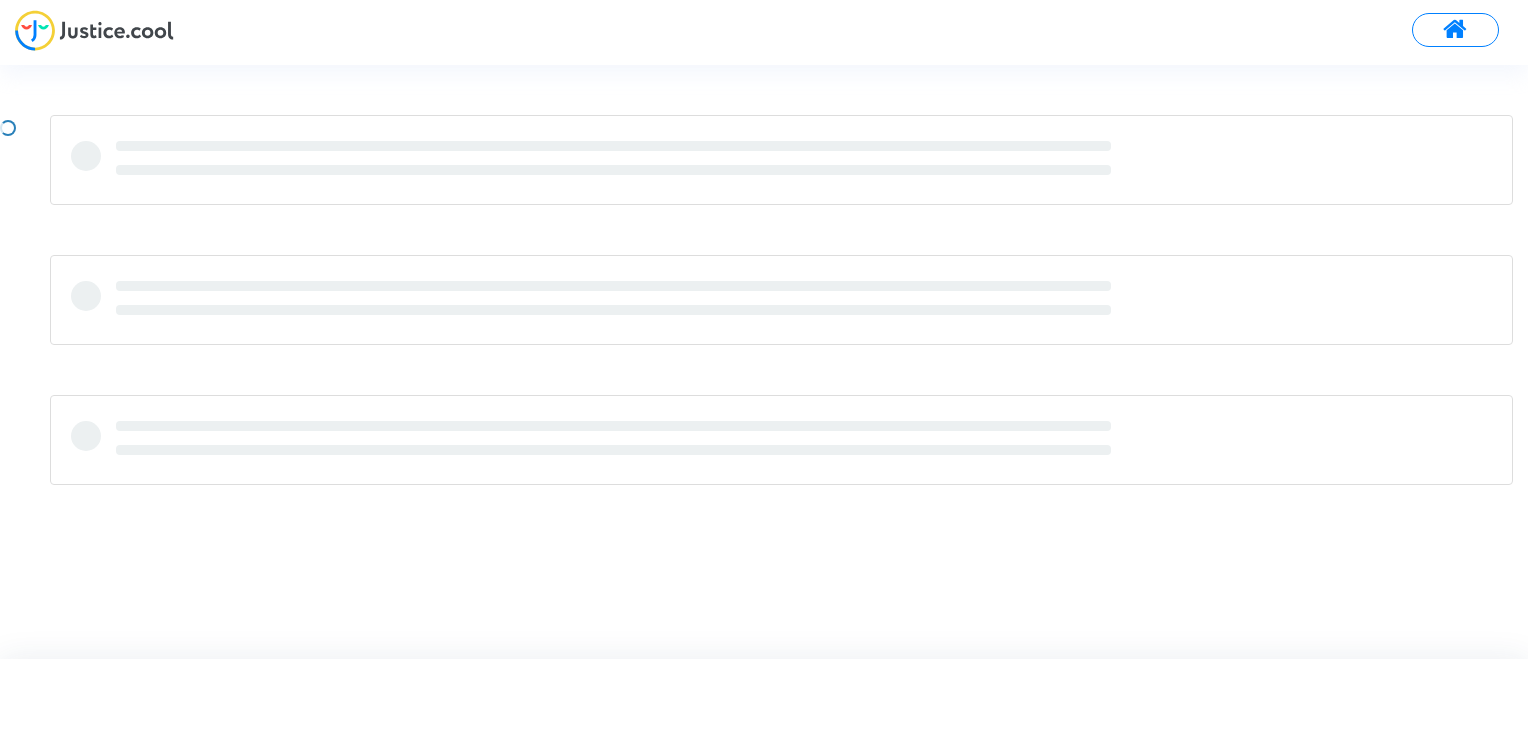 scroll, scrollTop: 0, scrollLeft: 0, axis: both 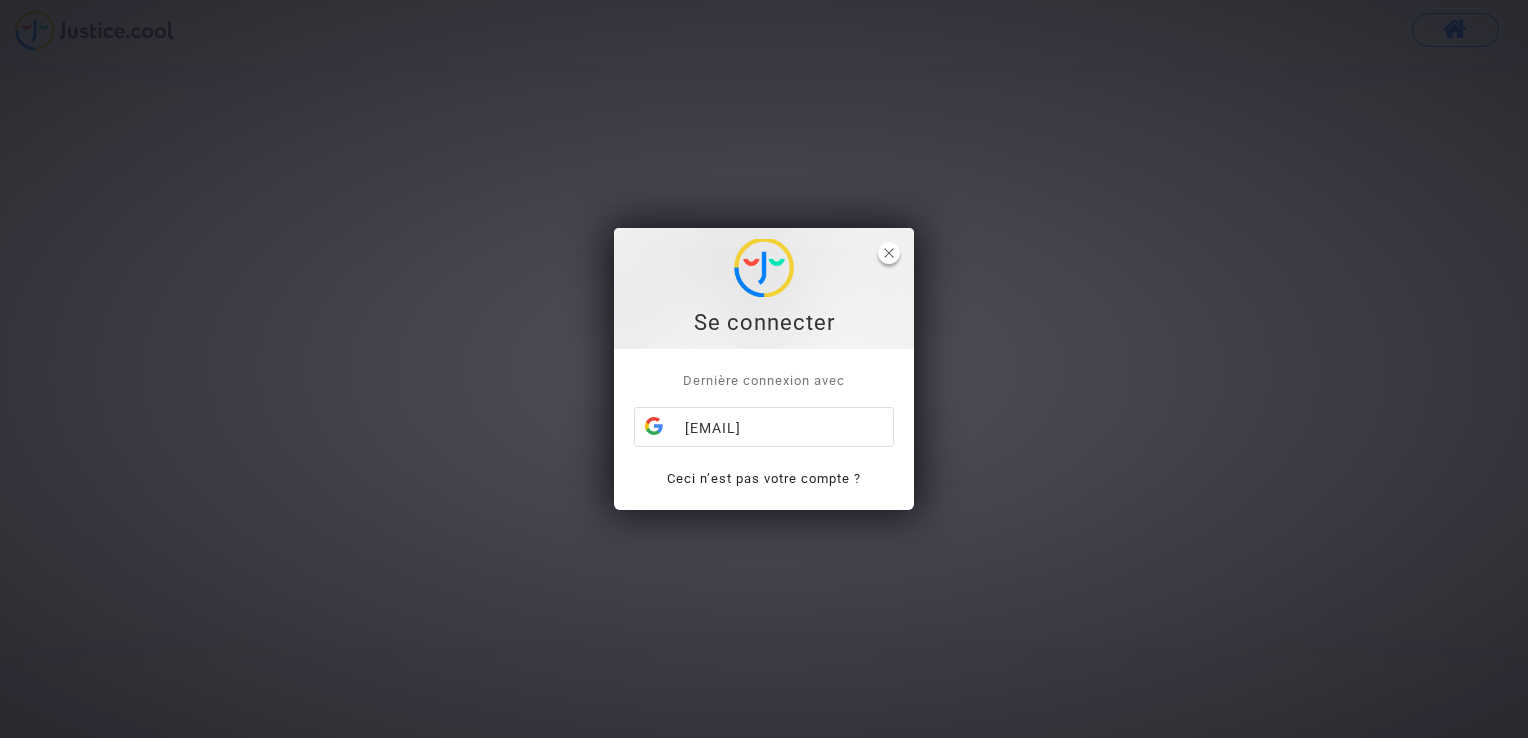 click 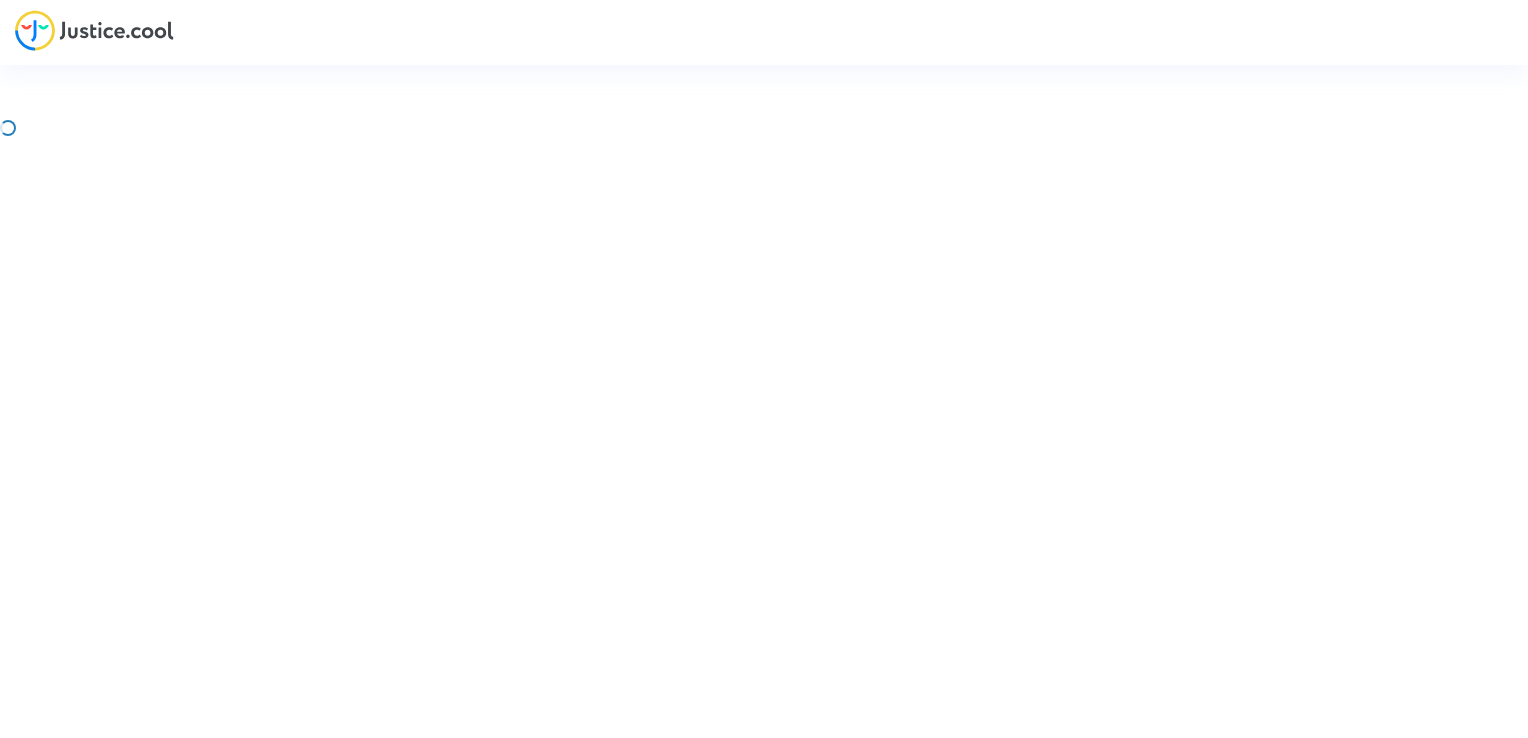 scroll, scrollTop: 0, scrollLeft: 0, axis: both 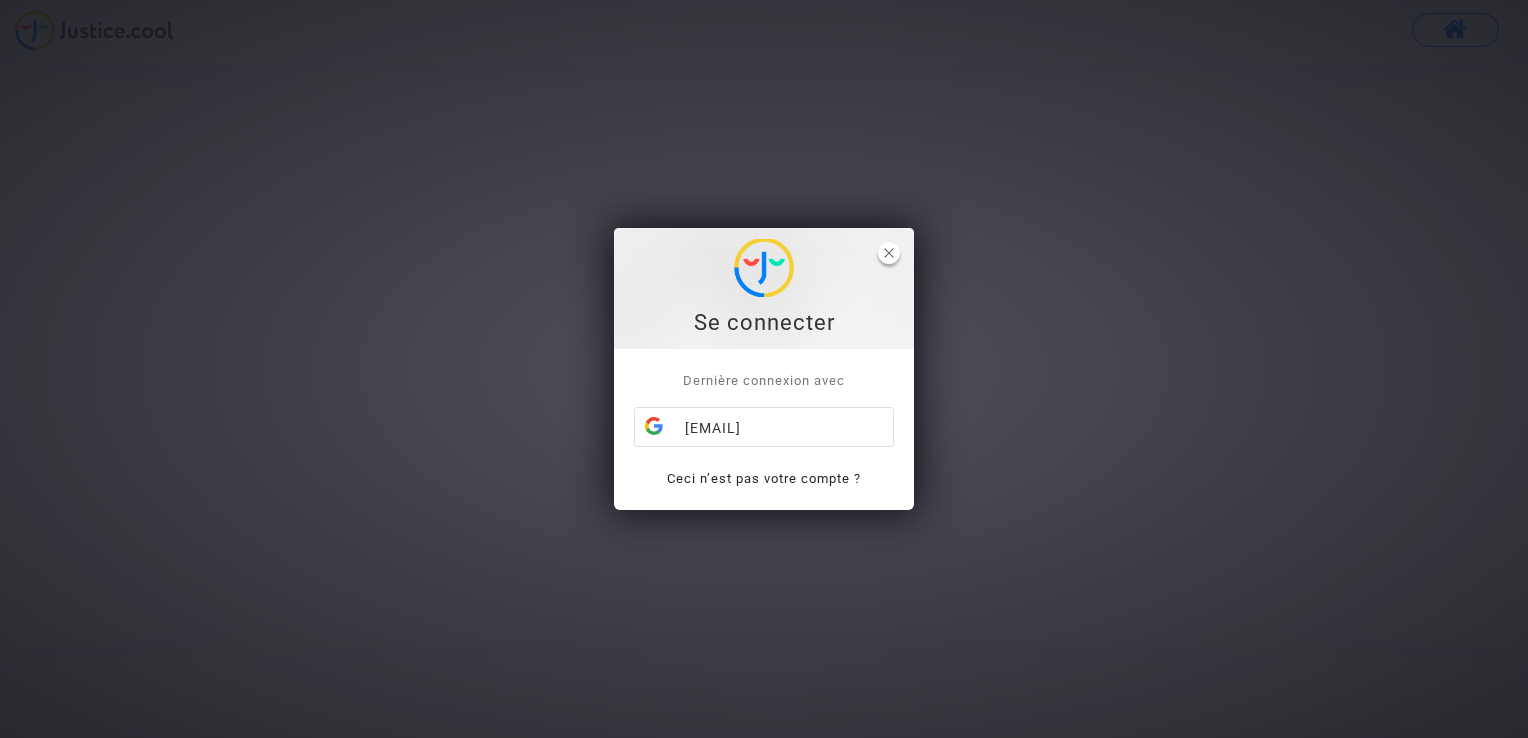 click at bounding box center (889, 253) 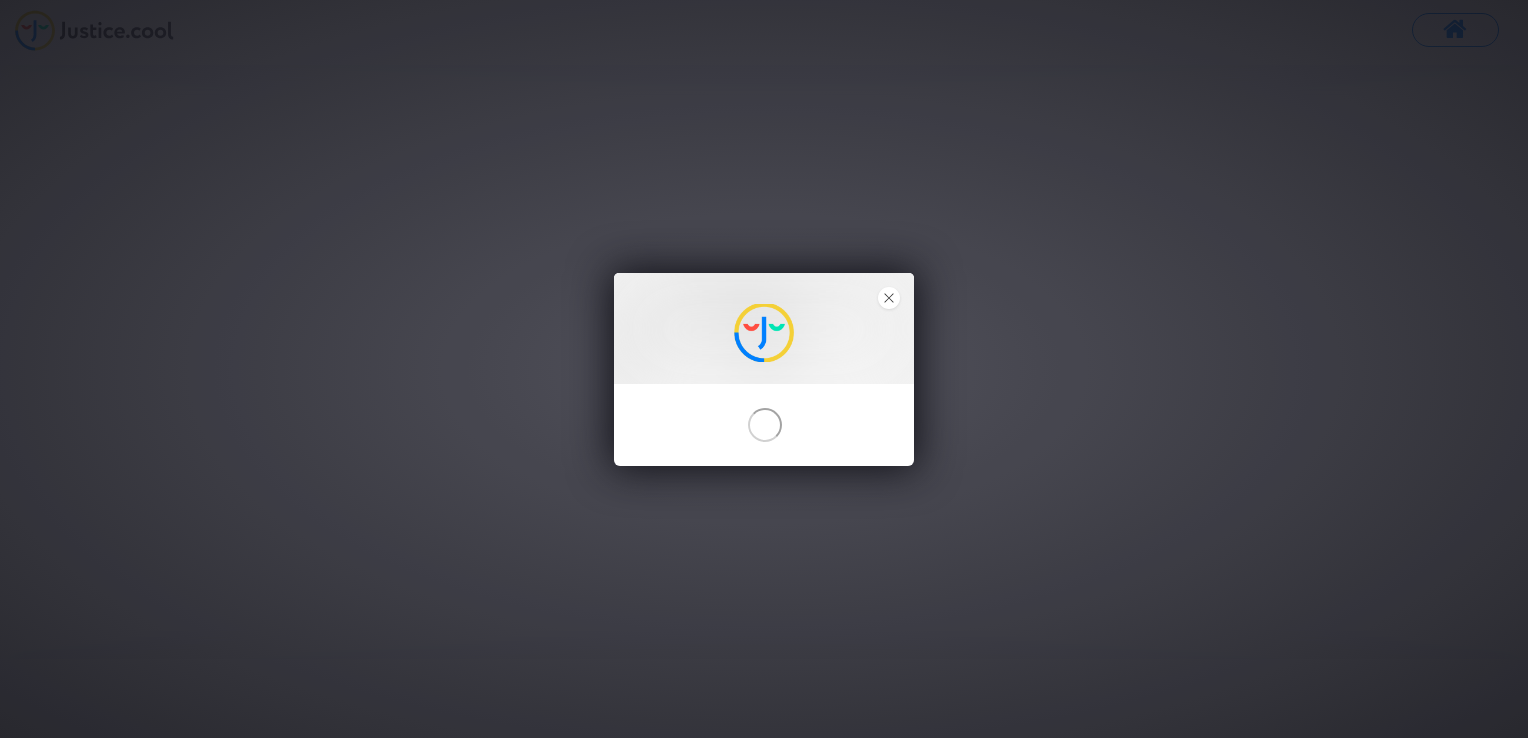 scroll, scrollTop: 0, scrollLeft: 0, axis: both 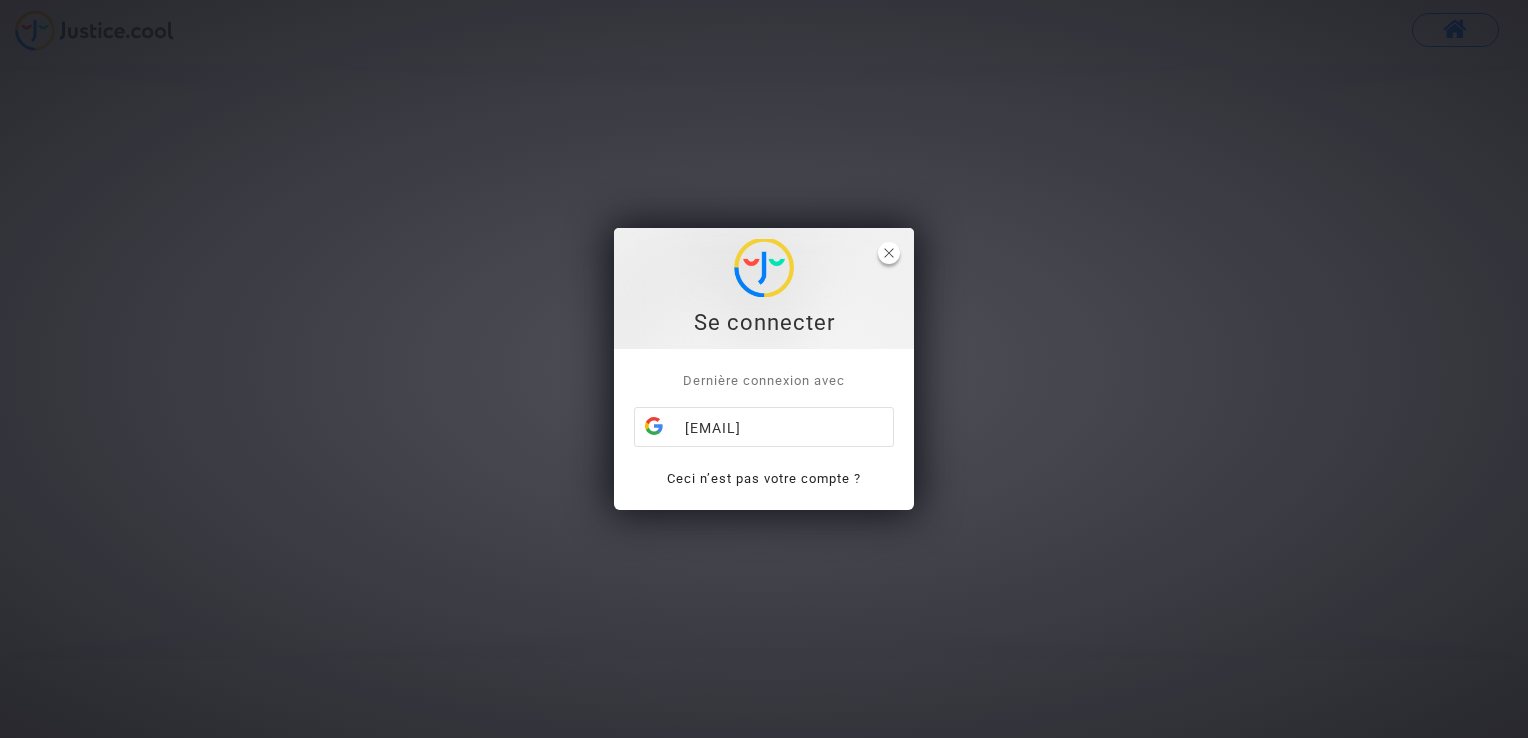 click at bounding box center [889, 253] 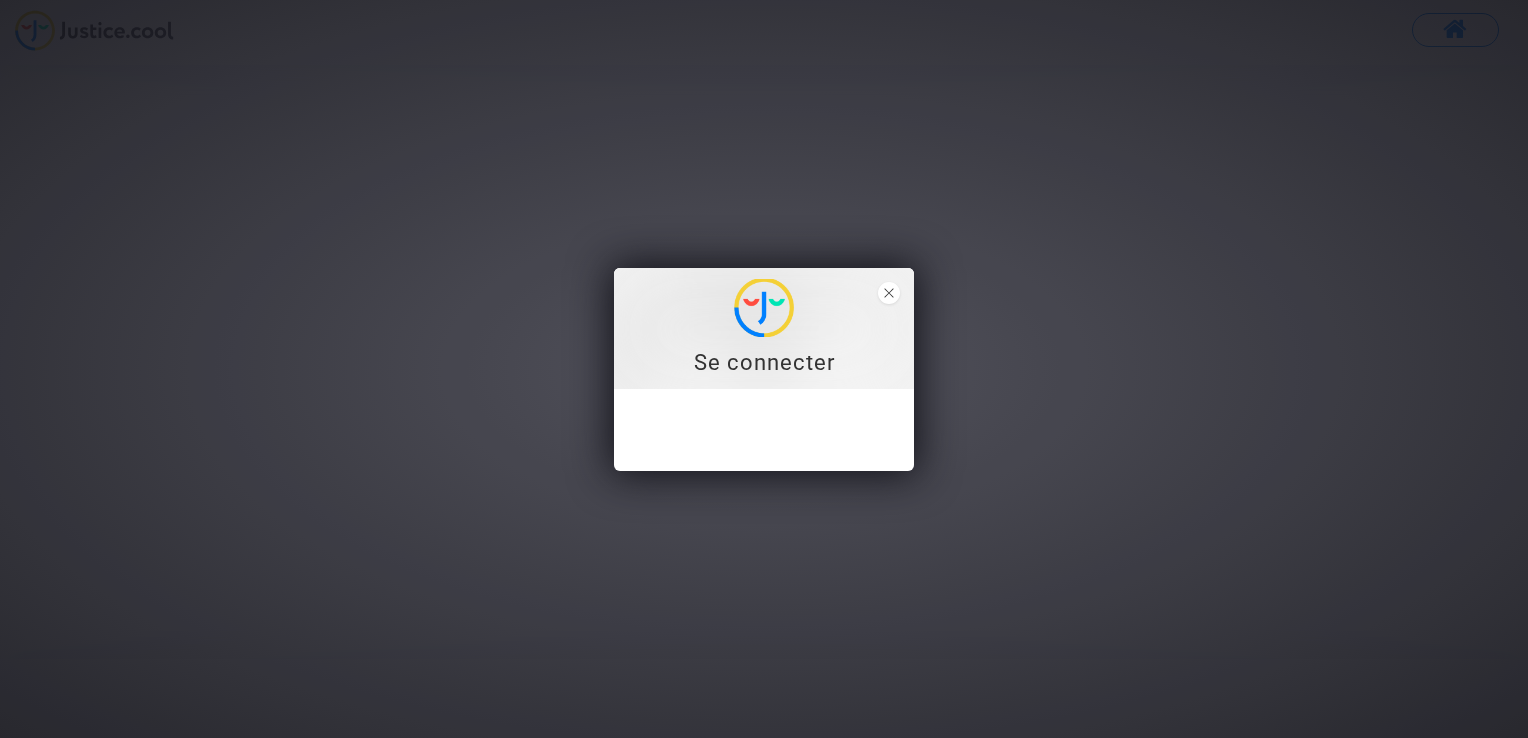 scroll, scrollTop: 0, scrollLeft: 0, axis: both 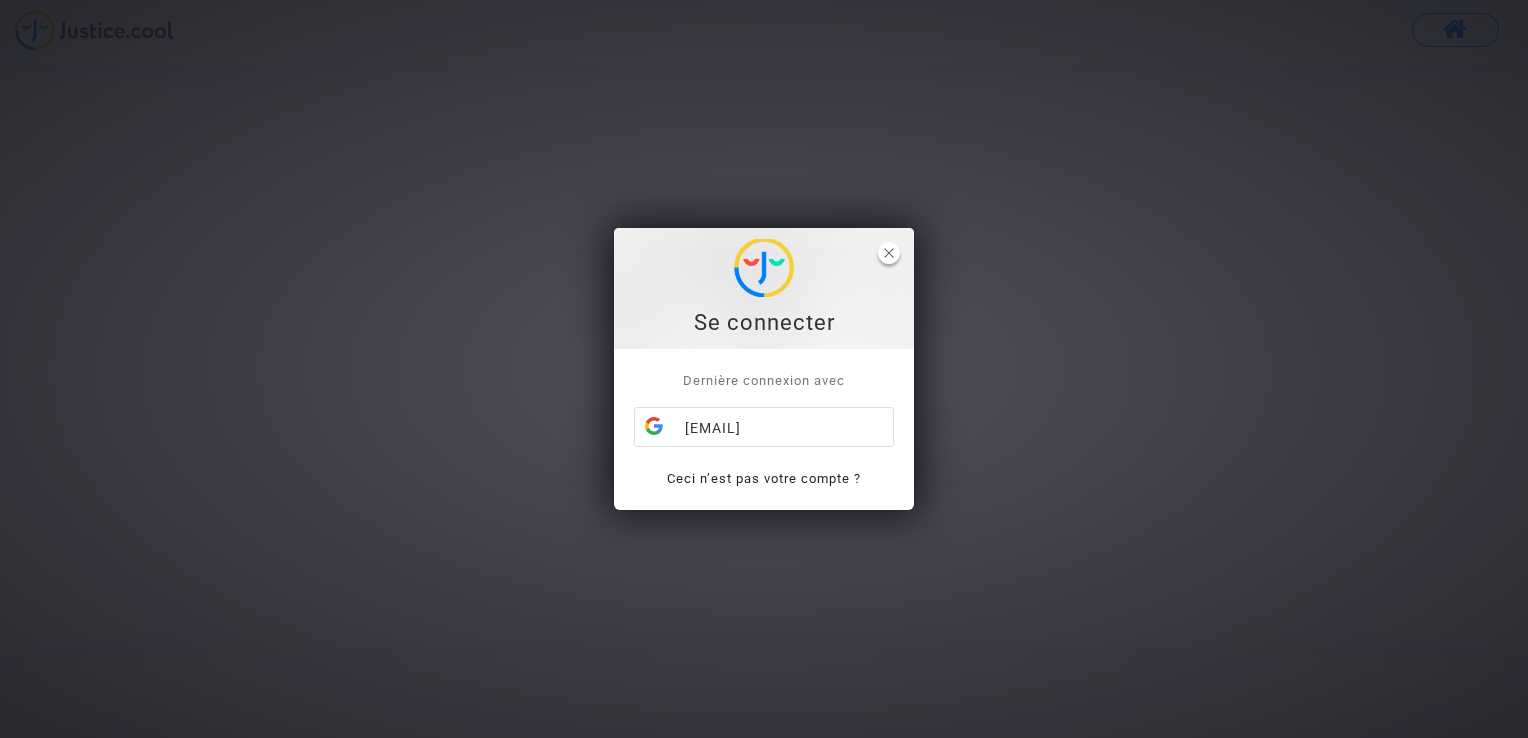 click at bounding box center [889, 253] 